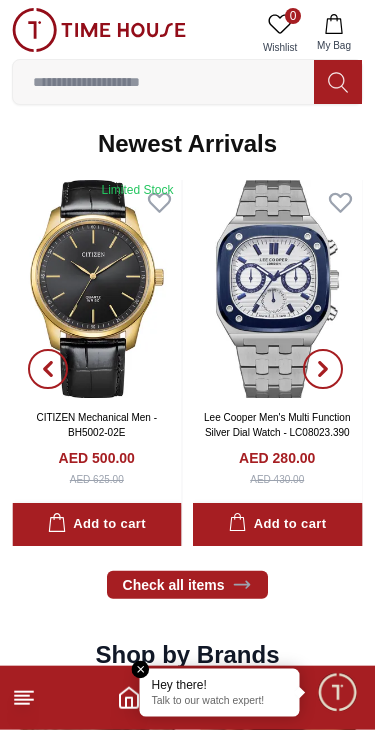 scroll, scrollTop: 963, scrollLeft: 0, axis: vertical 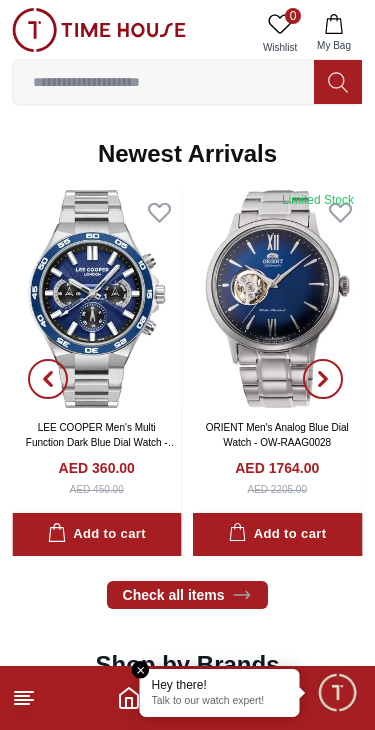 click 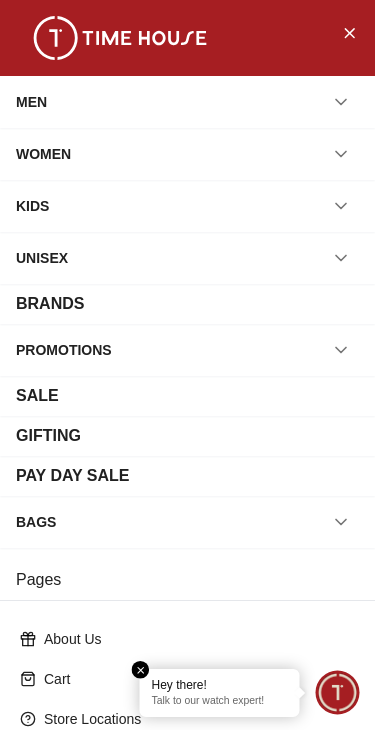 click on "BRANDS" at bounding box center [187, 304] 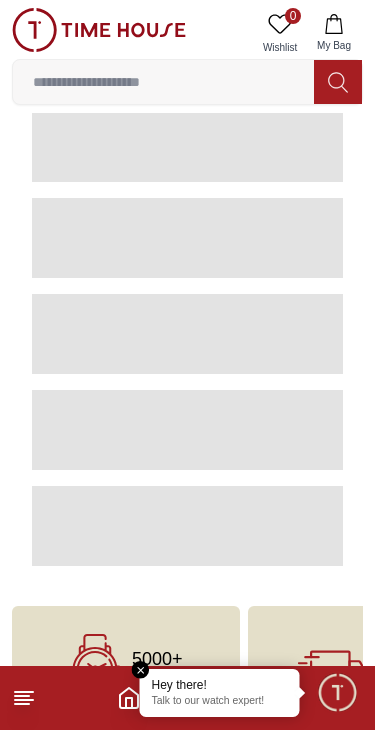 scroll, scrollTop: 0, scrollLeft: 0, axis: both 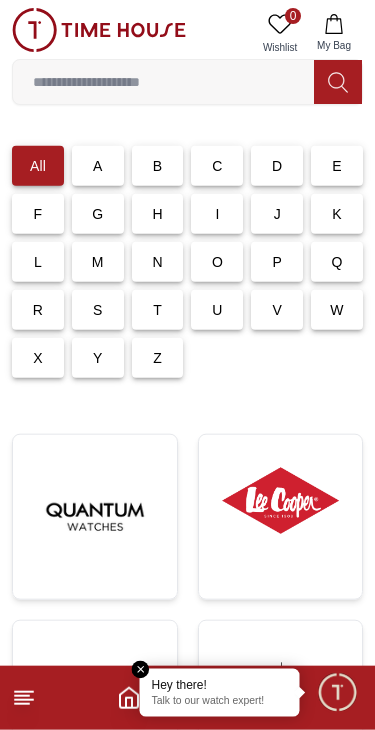 click at bounding box center (95, 517) 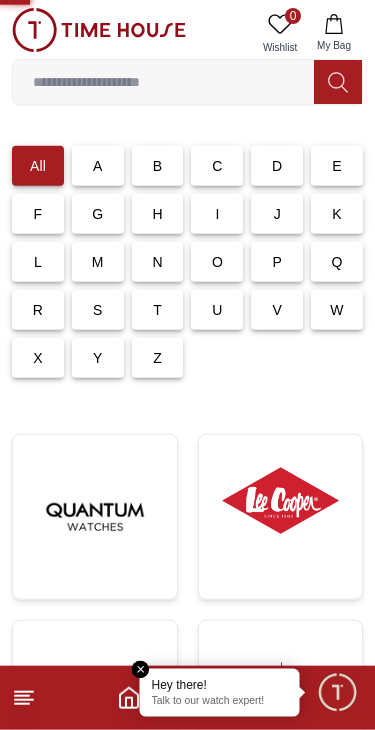 scroll, scrollTop: 52, scrollLeft: 0, axis: vertical 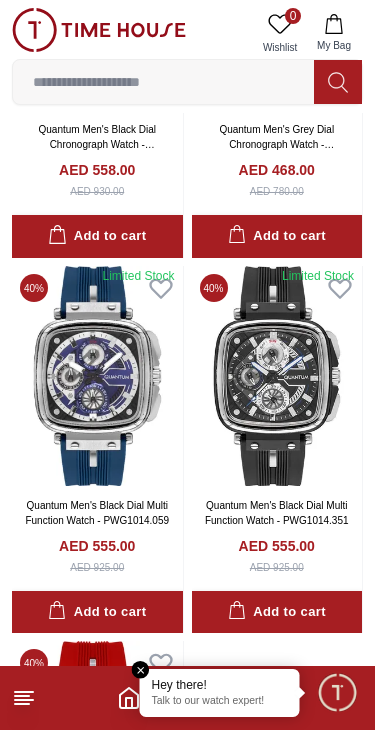 click 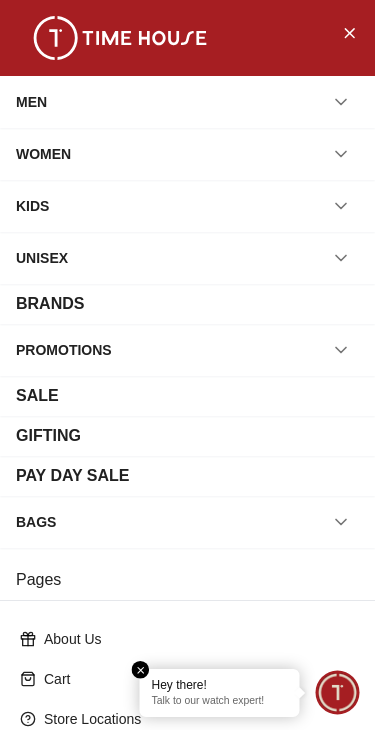 click 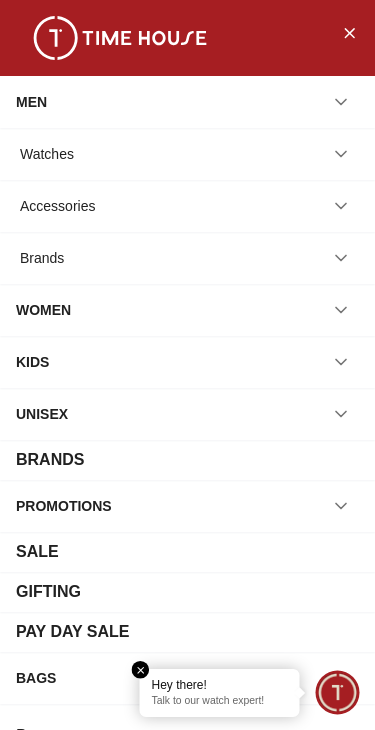 click 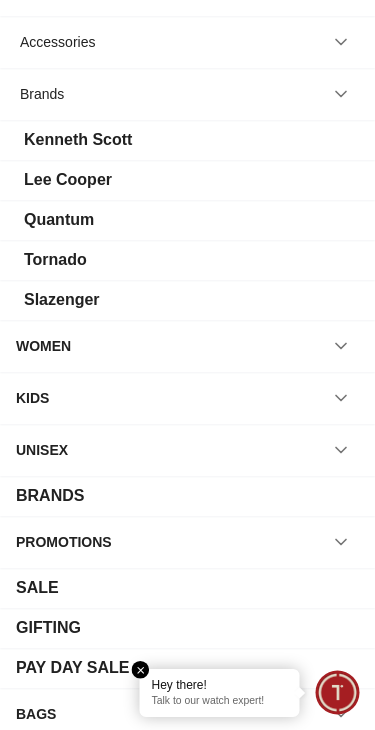 scroll, scrollTop: 151, scrollLeft: 0, axis: vertical 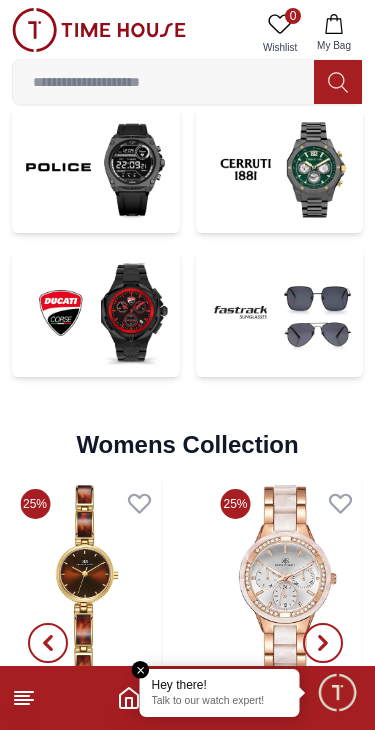 click at bounding box center [96, 313] 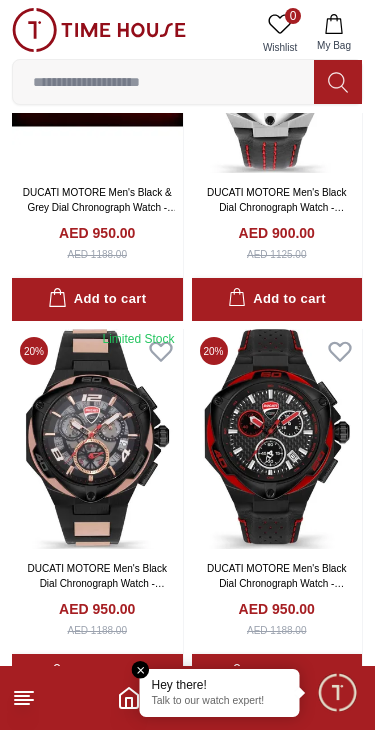 scroll, scrollTop: 1118, scrollLeft: 0, axis: vertical 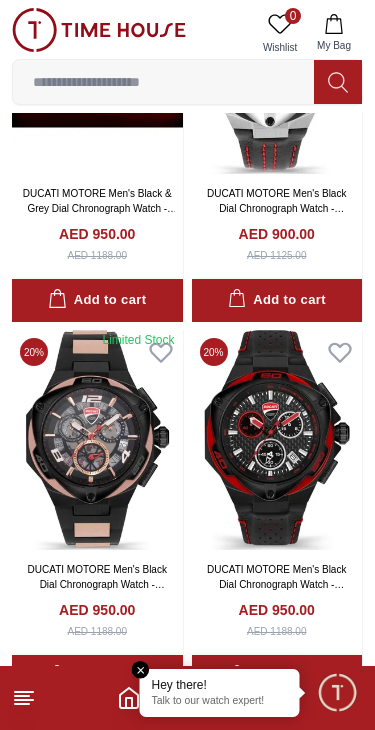 click at bounding box center [277, 439] 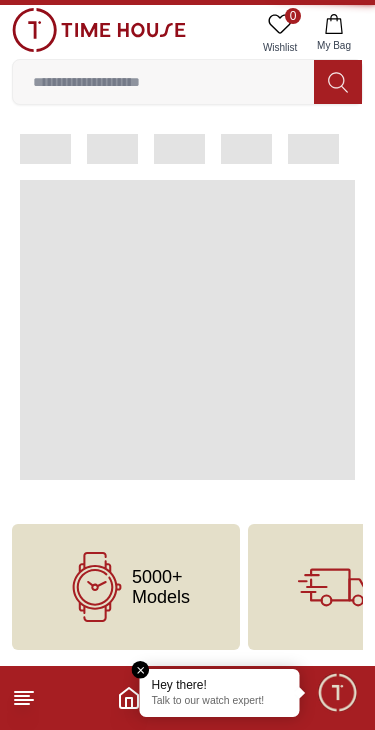 scroll, scrollTop: 0, scrollLeft: 0, axis: both 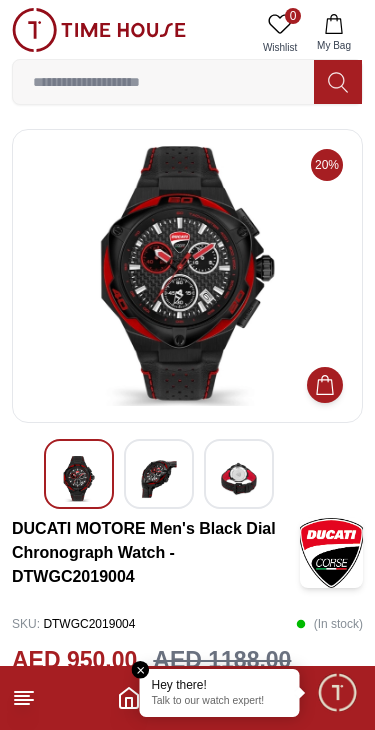 click at bounding box center (159, 479) 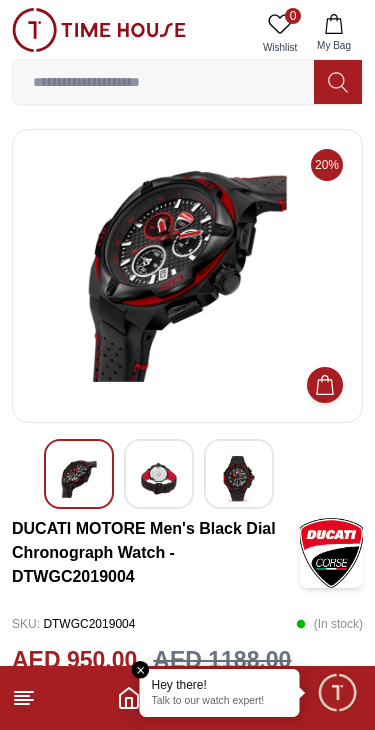 click at bounding box center (239, 479) 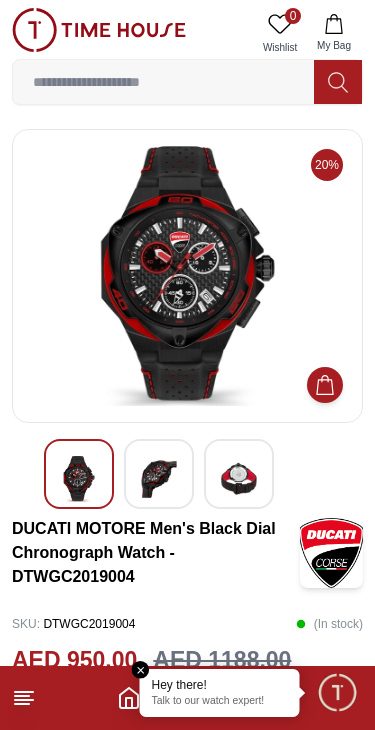 click at bounding box center (239, 479) 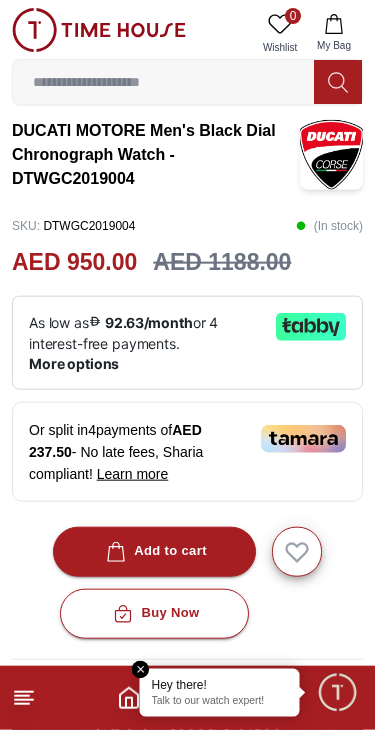 scroll, scrollTop: 400, scrollLeft: 0, axis: vertical 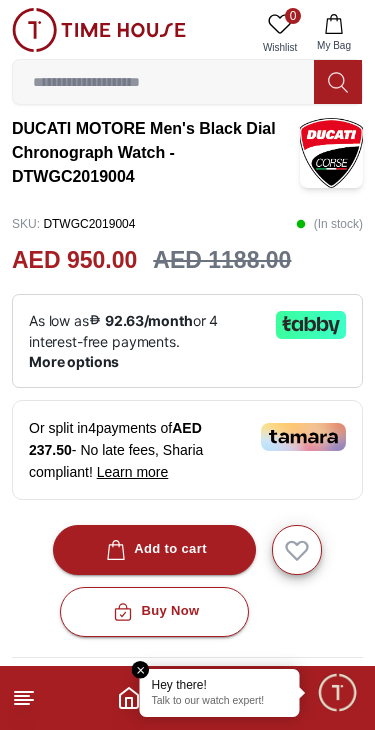 click on "Or split in  4  payments of  AED 237.50  - No late fees, Sharia compliant!    Learn more" at bounding box center (187, 450) 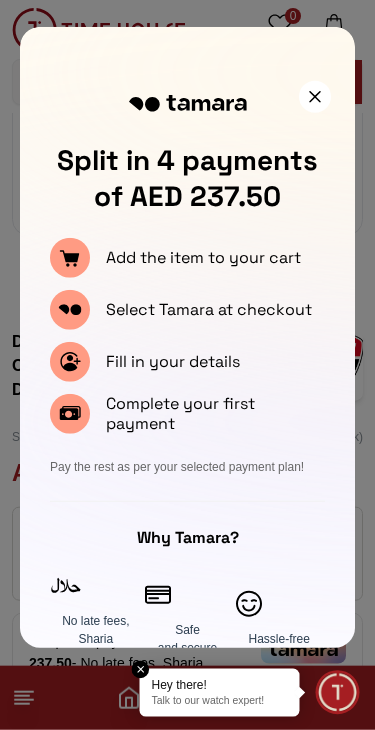 scroll, scrollTop: 188, scrollLeft: 0, axis: vertical 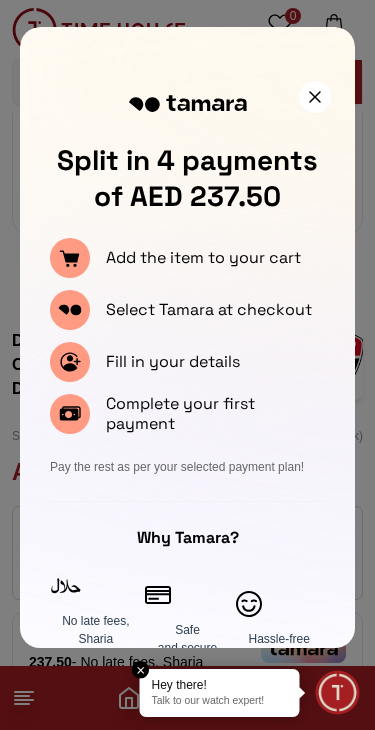 click at bounding box center (315, 97) 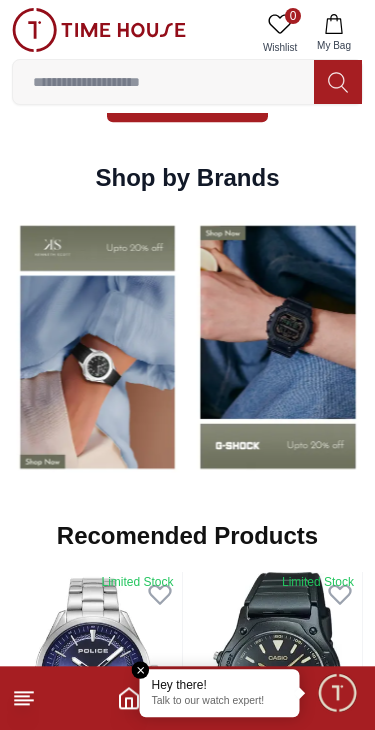 scroll, scrollTop: 1432, scrollLeft: 0, axis: vertical 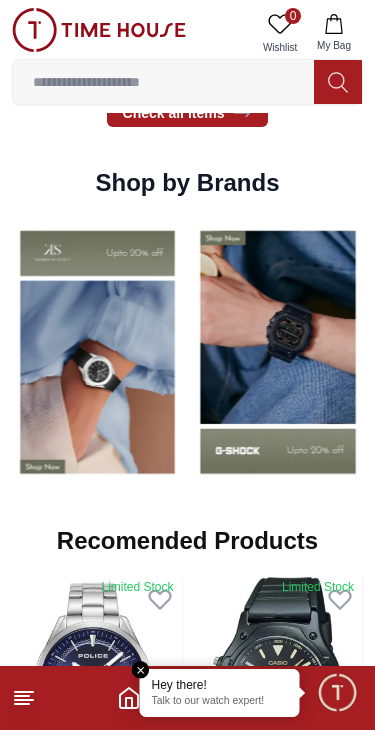 click at bounding box center [278, 352] 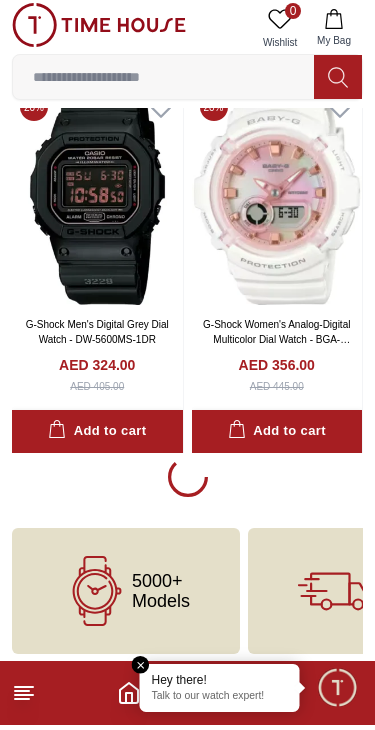 scroll, scrollTop: 3998, scrollLeft: 0, axis: vertical 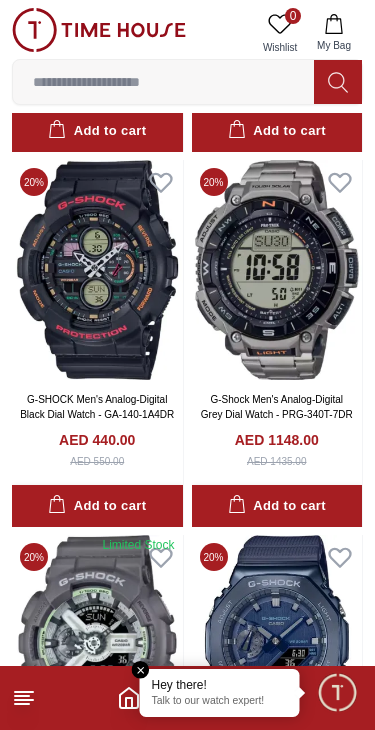 click at bounding box center (277, 269) 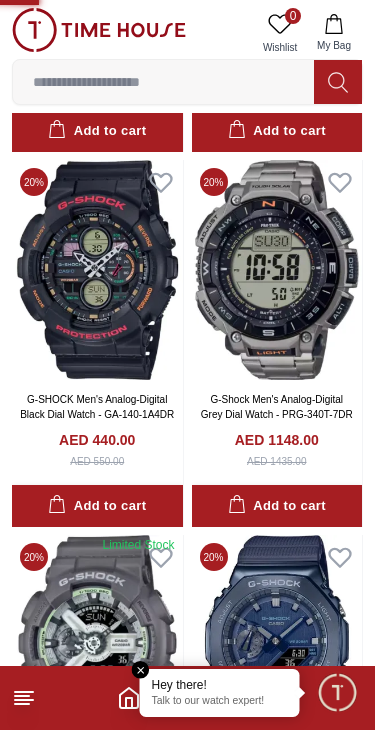 scroll, scrollTop: 0, scrollLeft: 0, axis: both 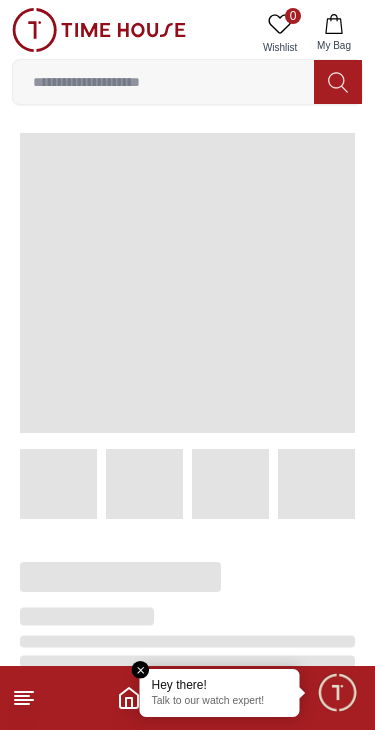 click at bounding box center [141, 670] 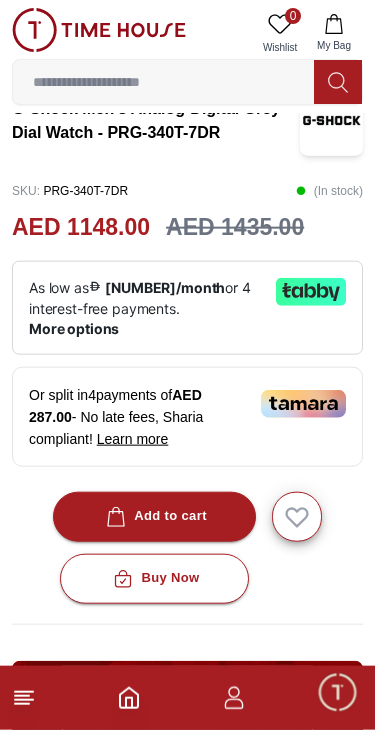 scroll, scrollTop: 437, scrollLeft: 0, axis: vertical 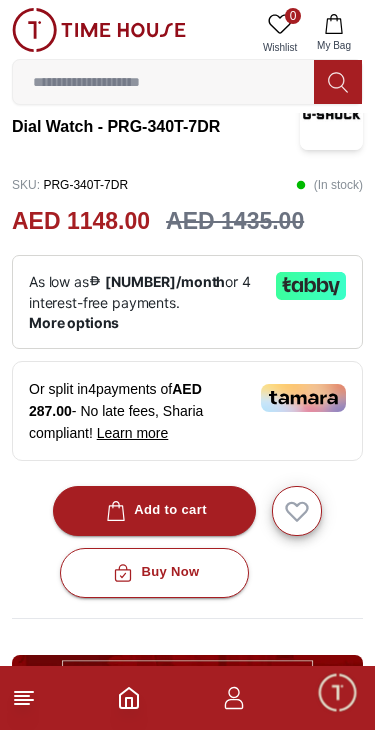 click on "As low as    111.93/month  or 4 interest-free payments .   More options" at bounding box center (144, 302) 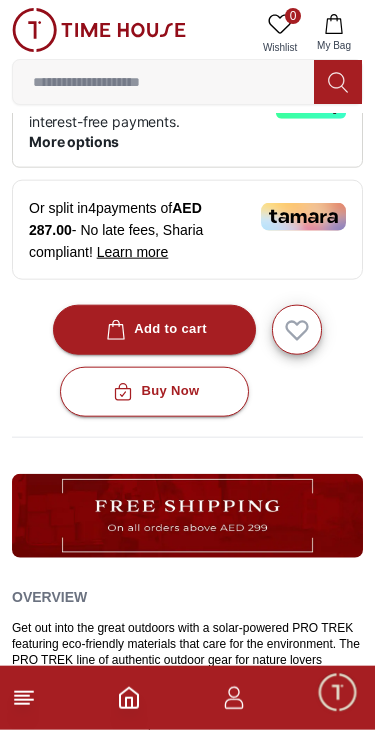 scroll, scrollTop: 620, scrollLeft: 0, axis: vertical 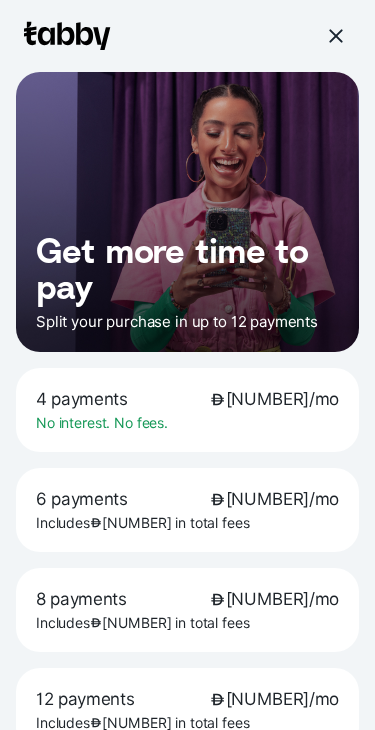 click at bounding box center [335, 36] 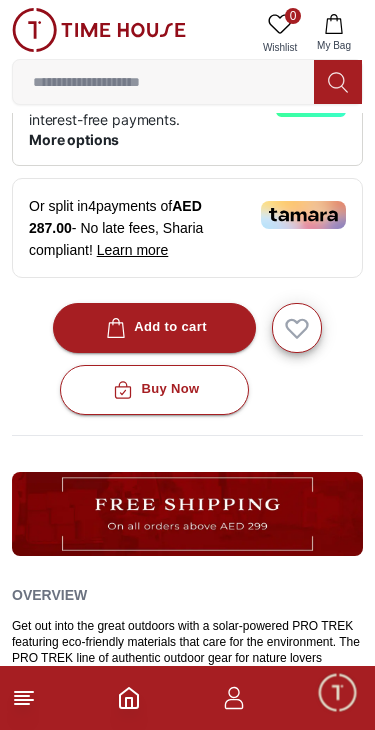 click on "Buy Now" at bounding box center (154, 389) 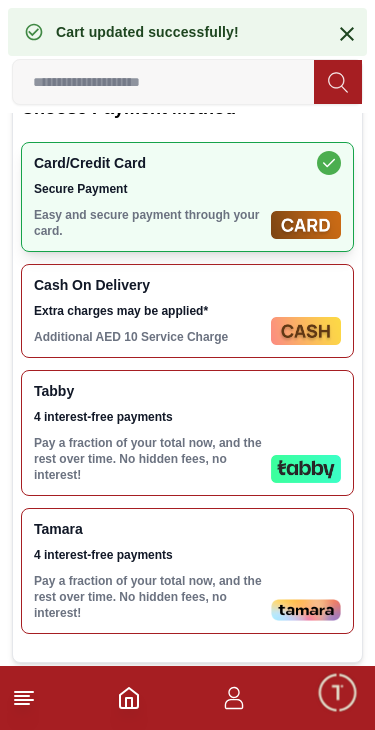 scroll, scrollTop: 0, scrollLeft: 0, axis: both 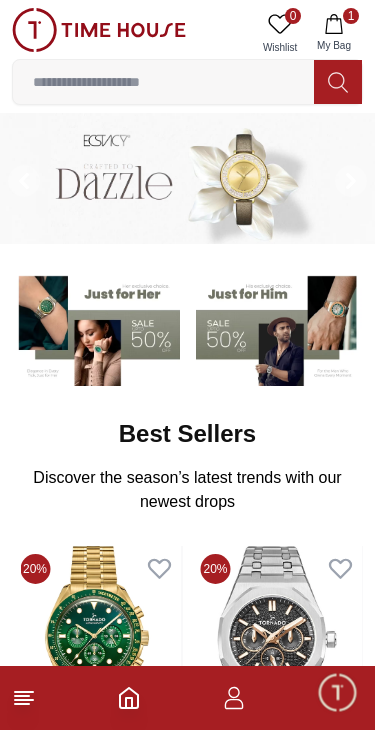 click at bounding box center (280, 327) 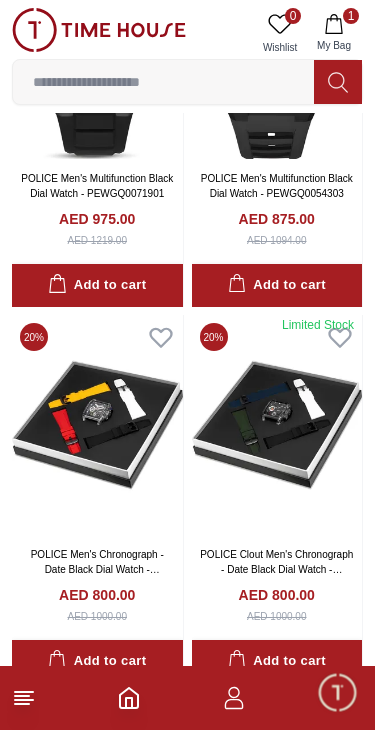 scroll, scrollTop: 3271, scrollLeft: 0, axis: vertical 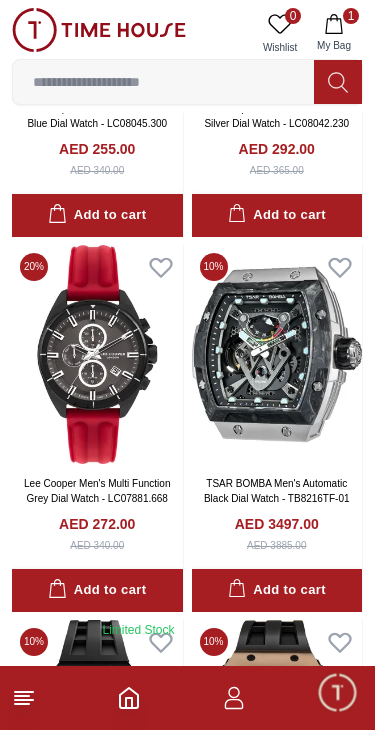 click at bounding box center [277, 354] 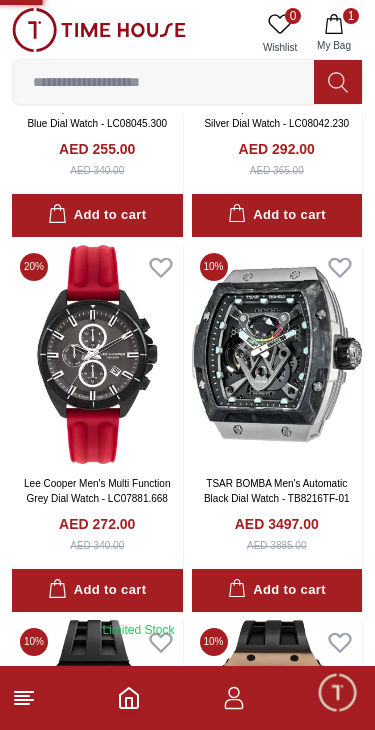 scroll, scrollTop: 0, scrollLeft: 0, axis: both 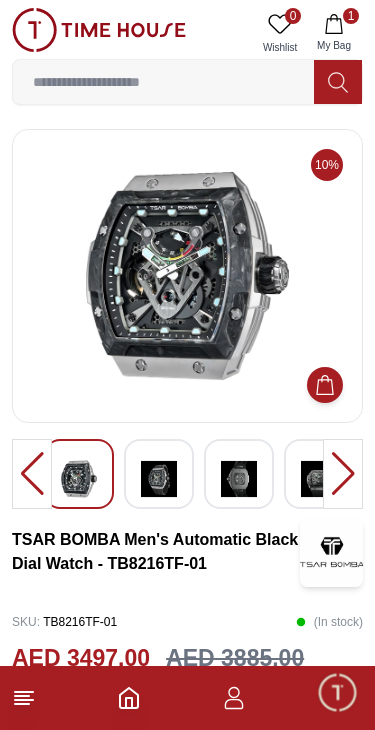 click at bounding box center (159, 479) 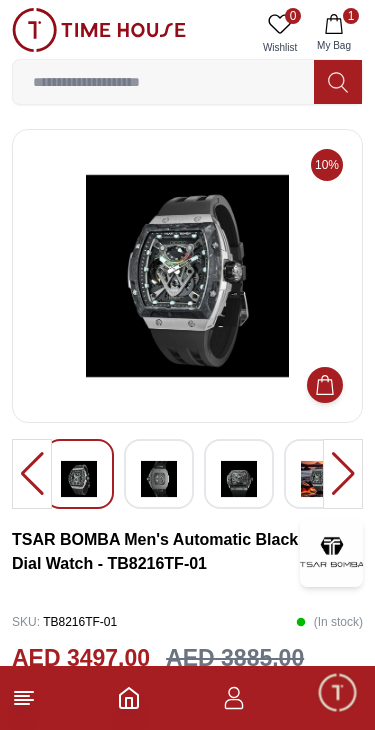 click at bounding box center [239, 479] 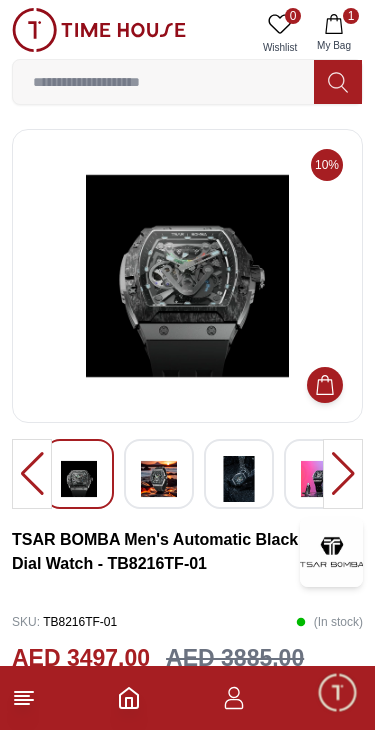click at bounding box center (239, 479) 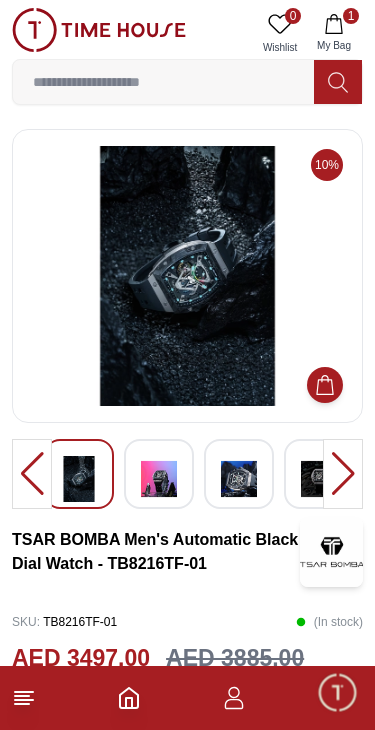 click at bounding box center [239, 479] 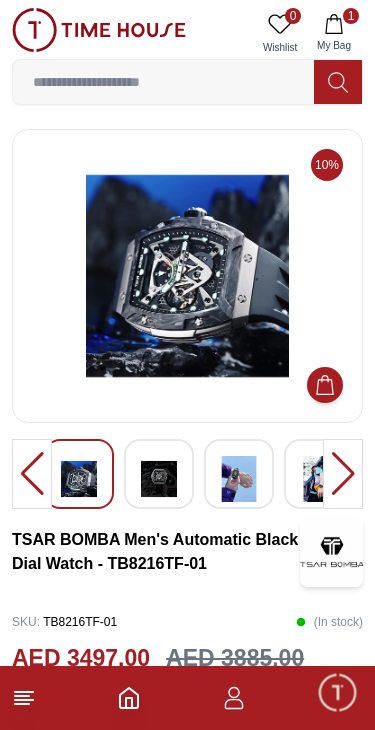 click at bounding box center (239, 479) 